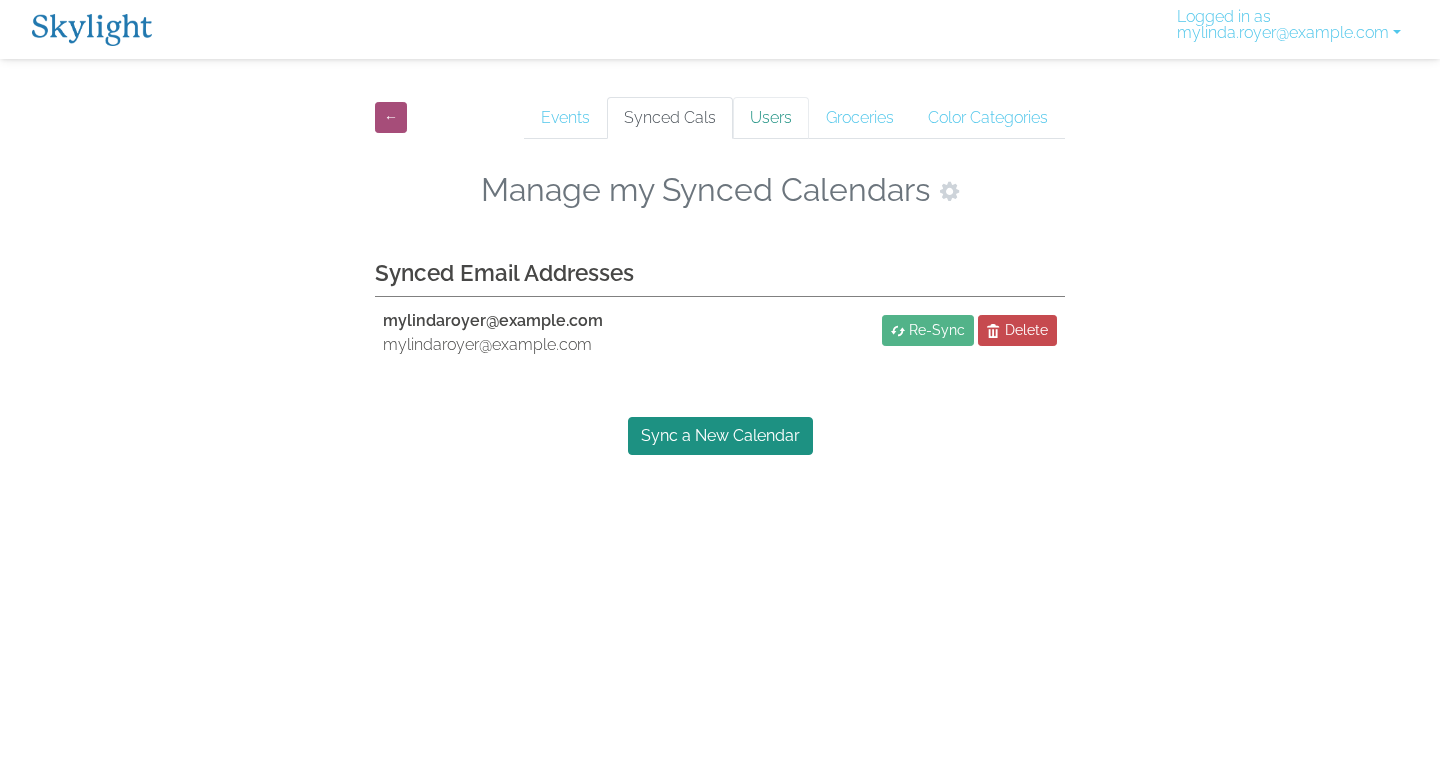 scroll, scrollTop: 0, scrollLeft: 0, axis: both 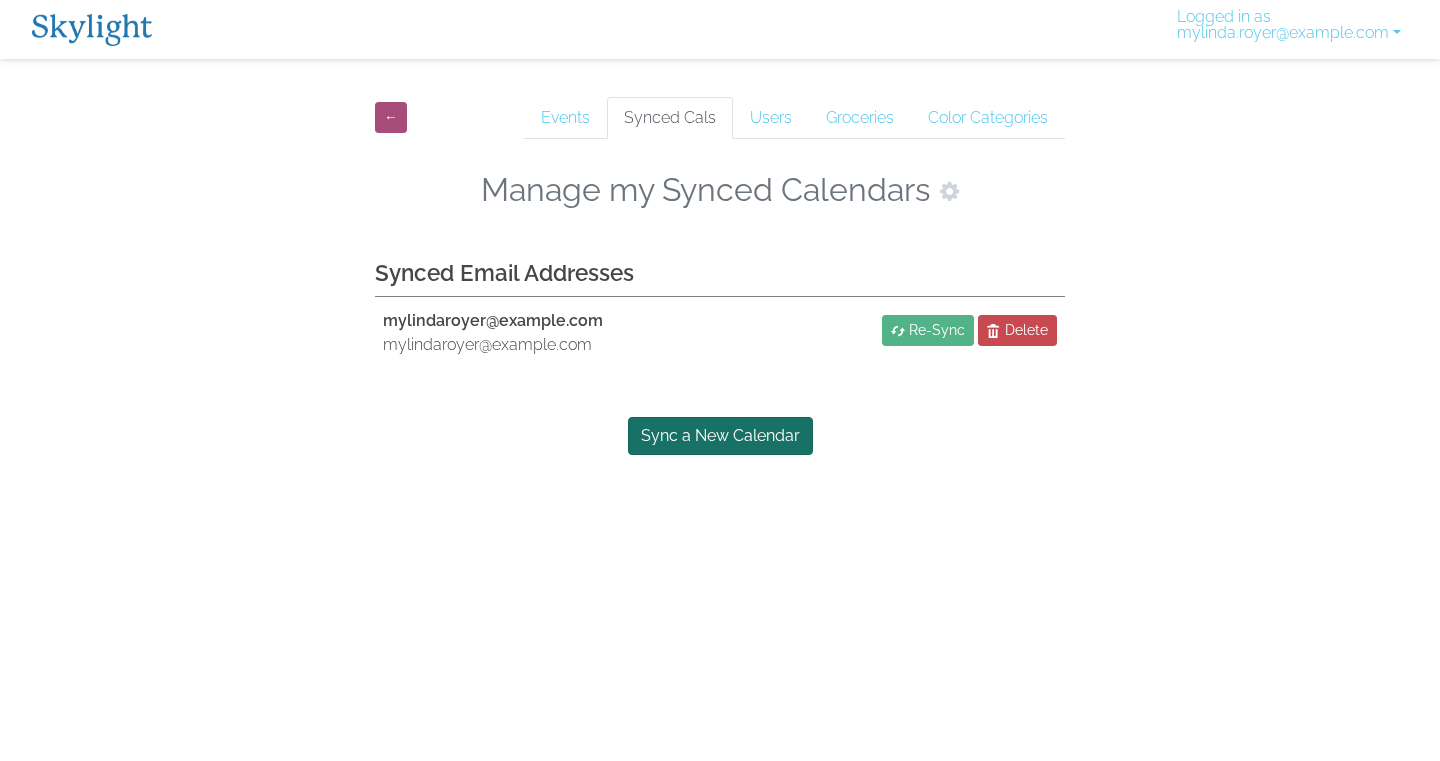 click on "Sync a New Calendar" at bounding box center (720, 436) 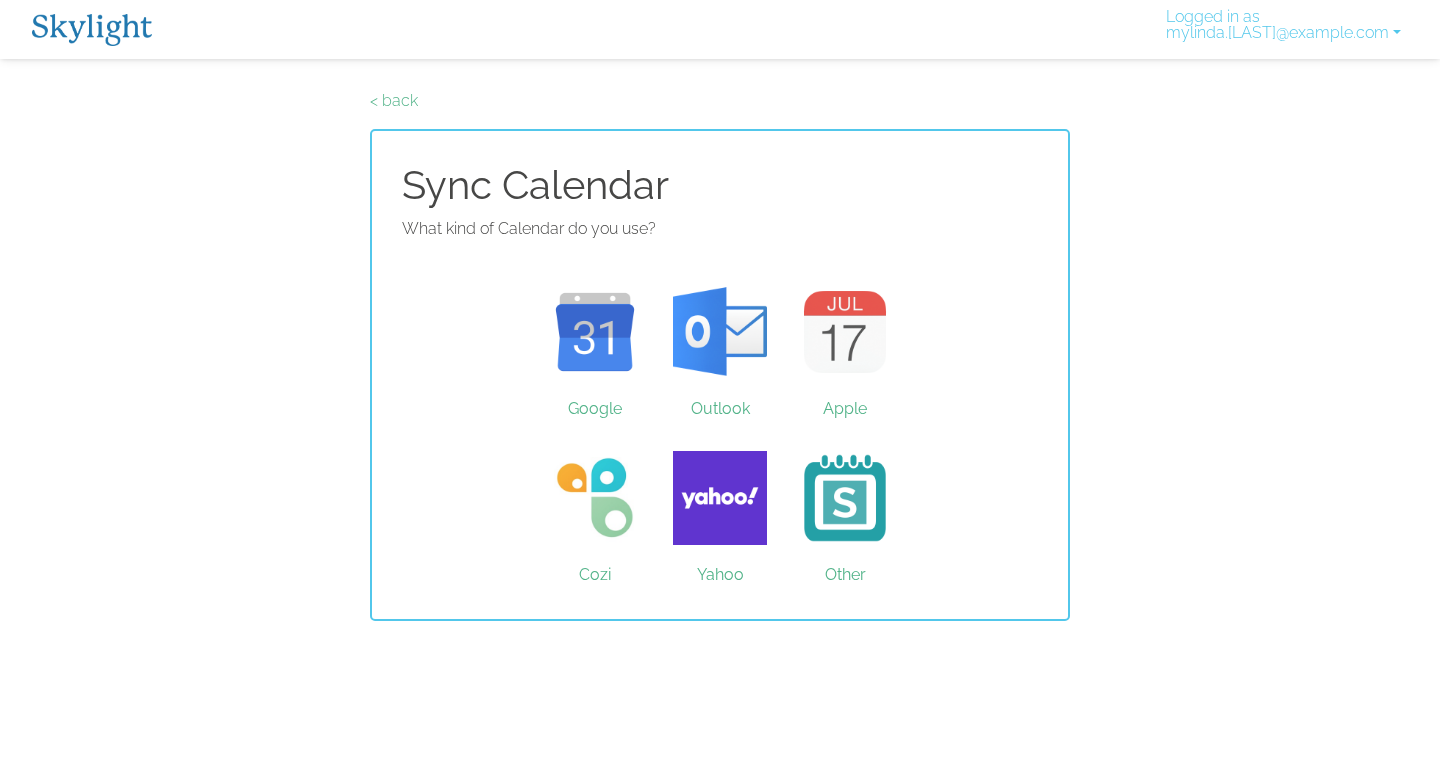 scroll, scrollTop: 0, scrollLeft: 0, axis: both 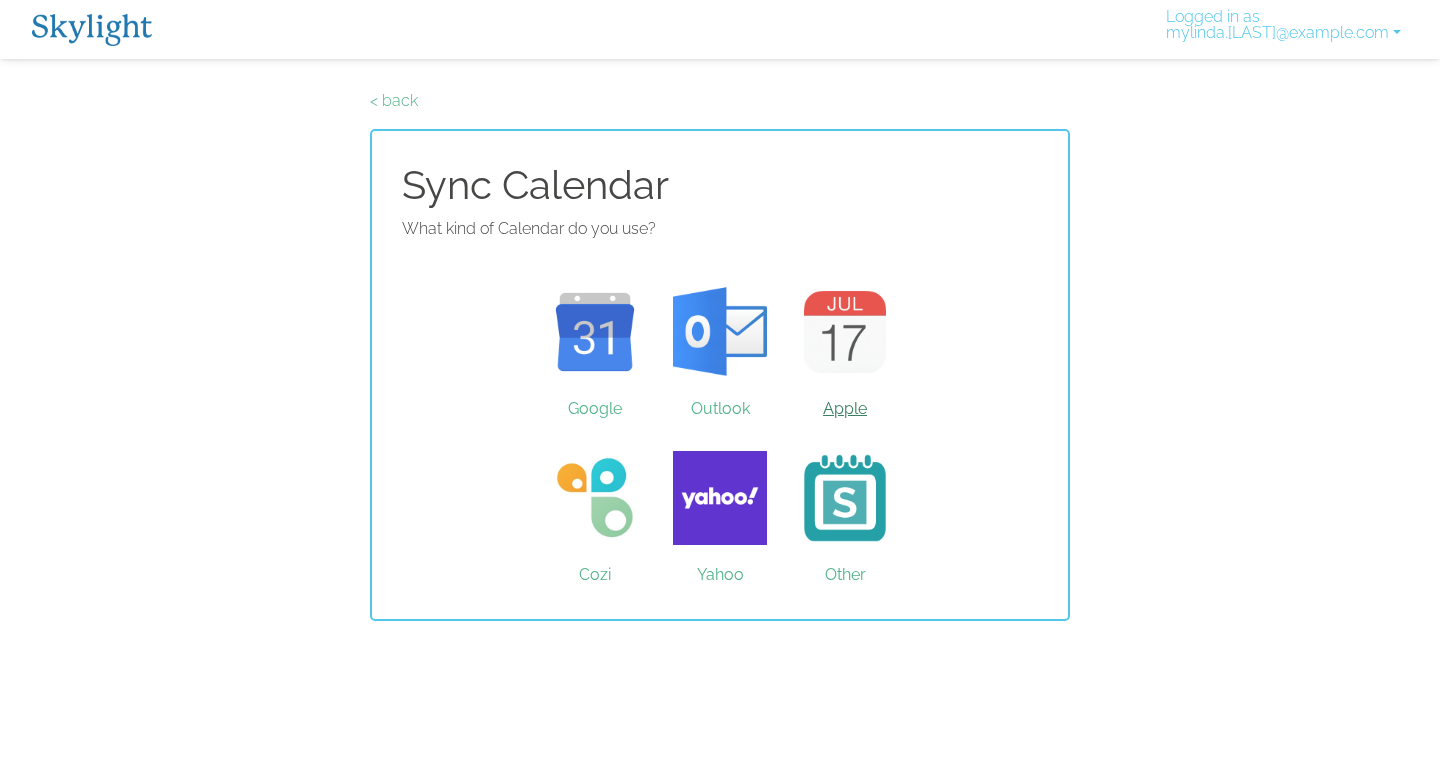 click on "Apple" at bounding box center [845, 332] 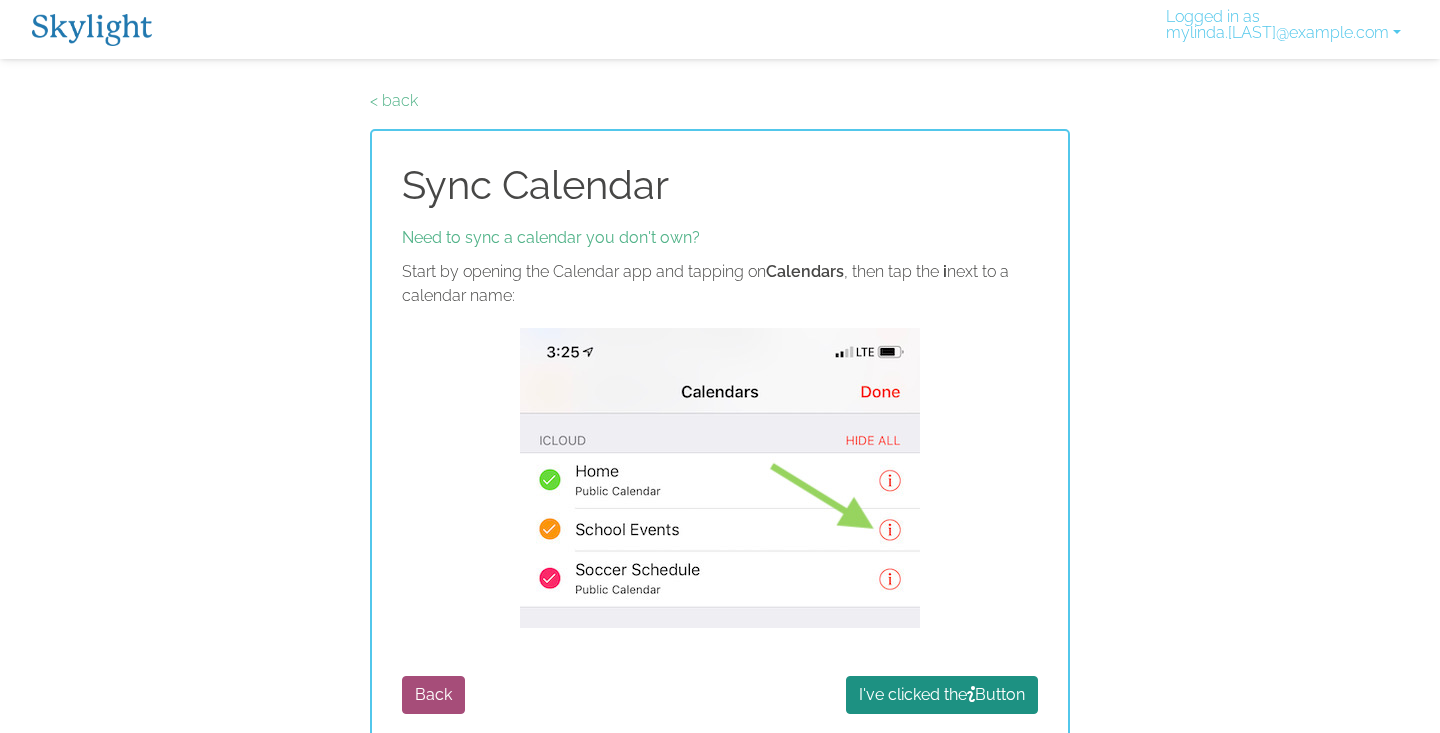 scroll, scrollTop: 0, scrollLeft: 0, axis: both 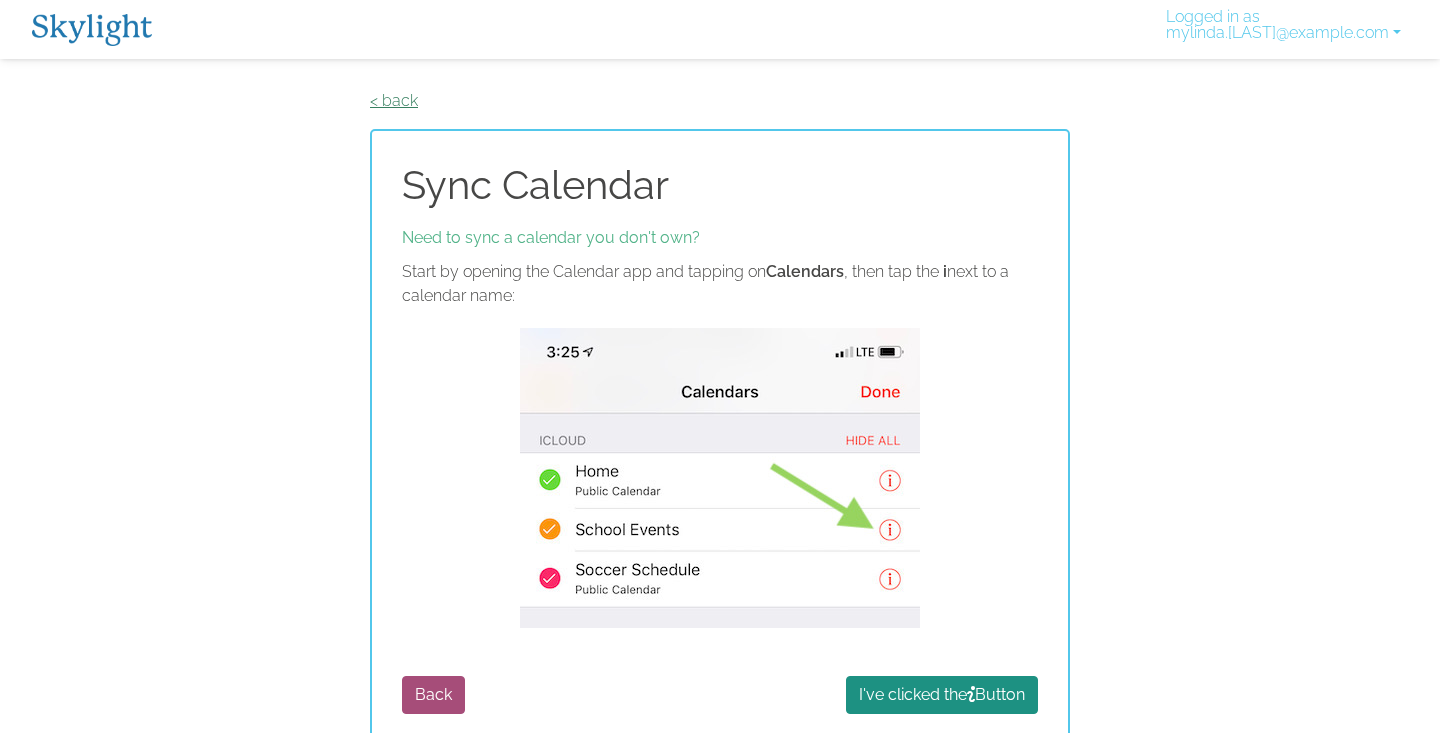 click on "< back" at bounding box center [394, 100] 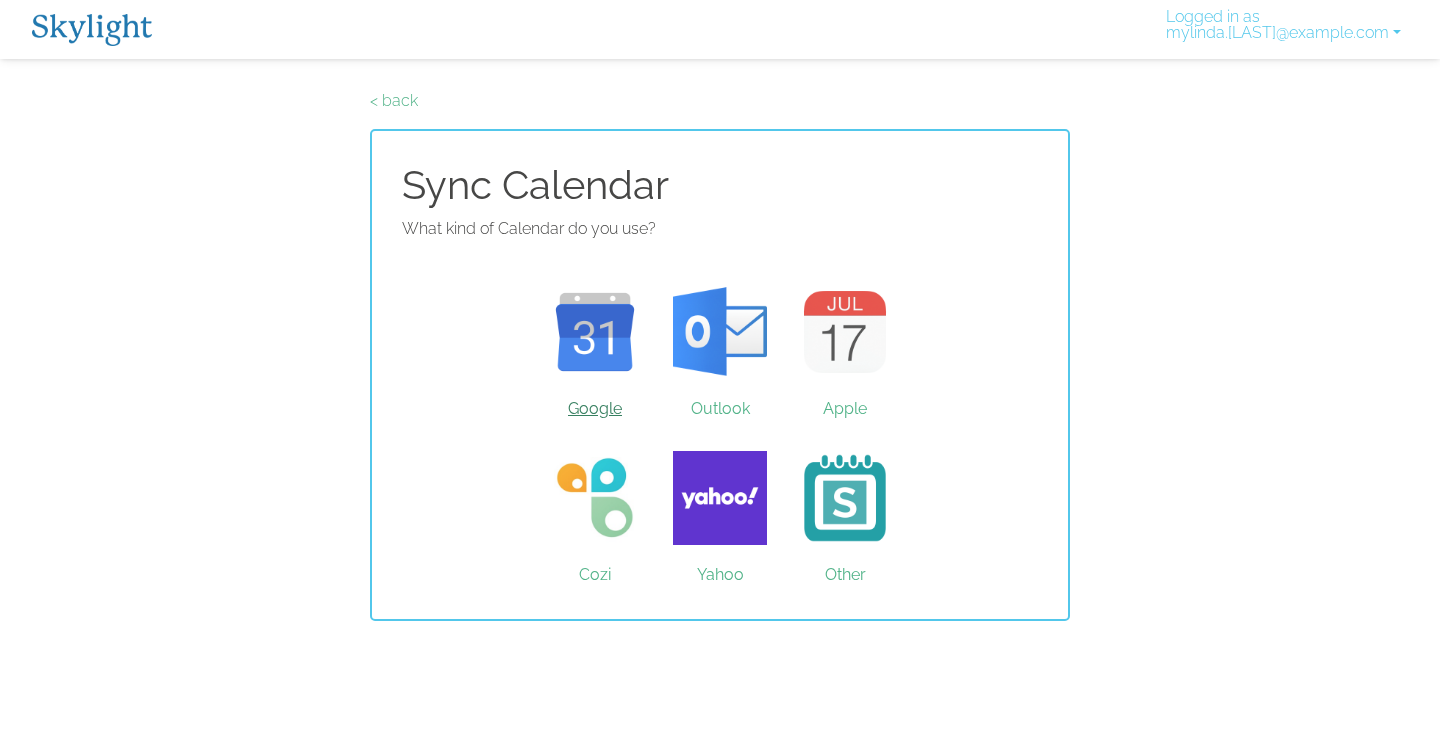 click on "Google" at bounding box center (595, 332) 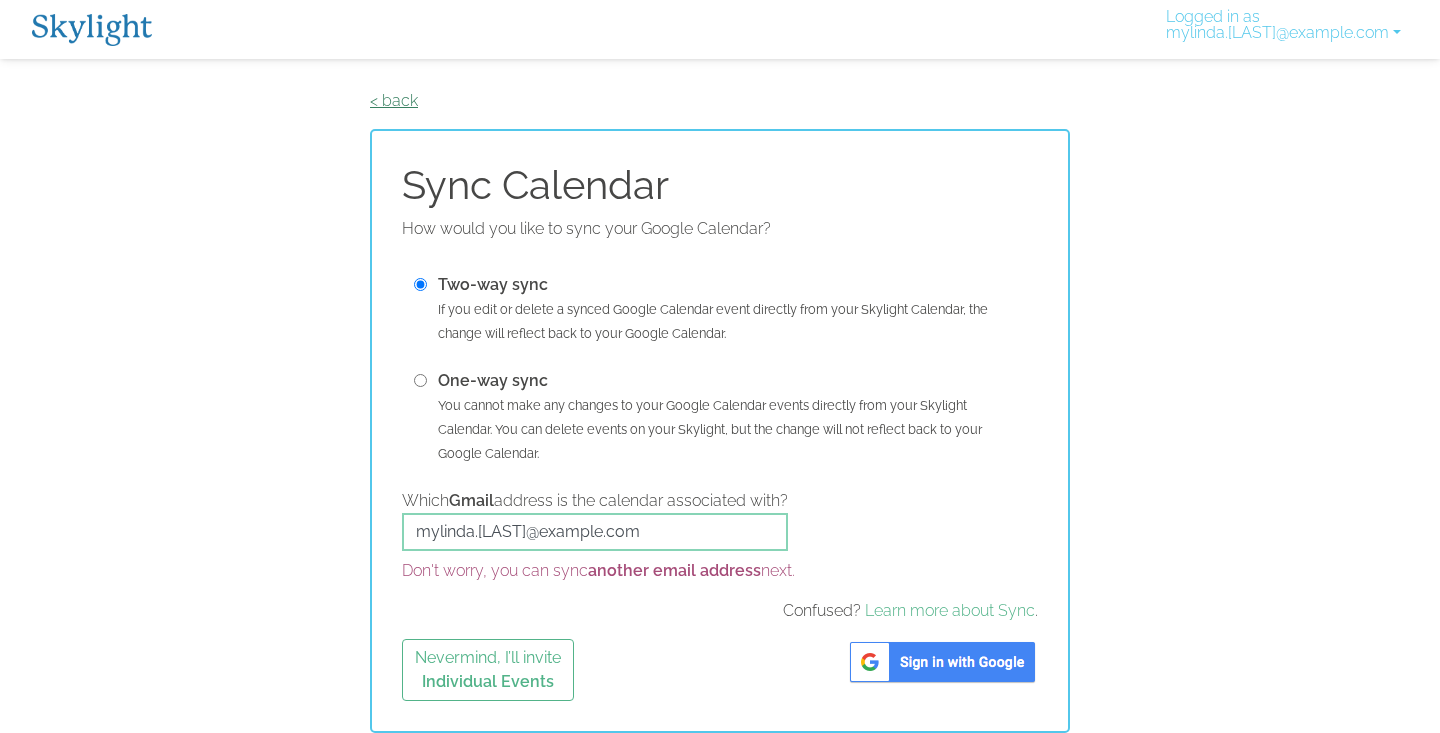 click on "< back" at bounding box center [394, 100] 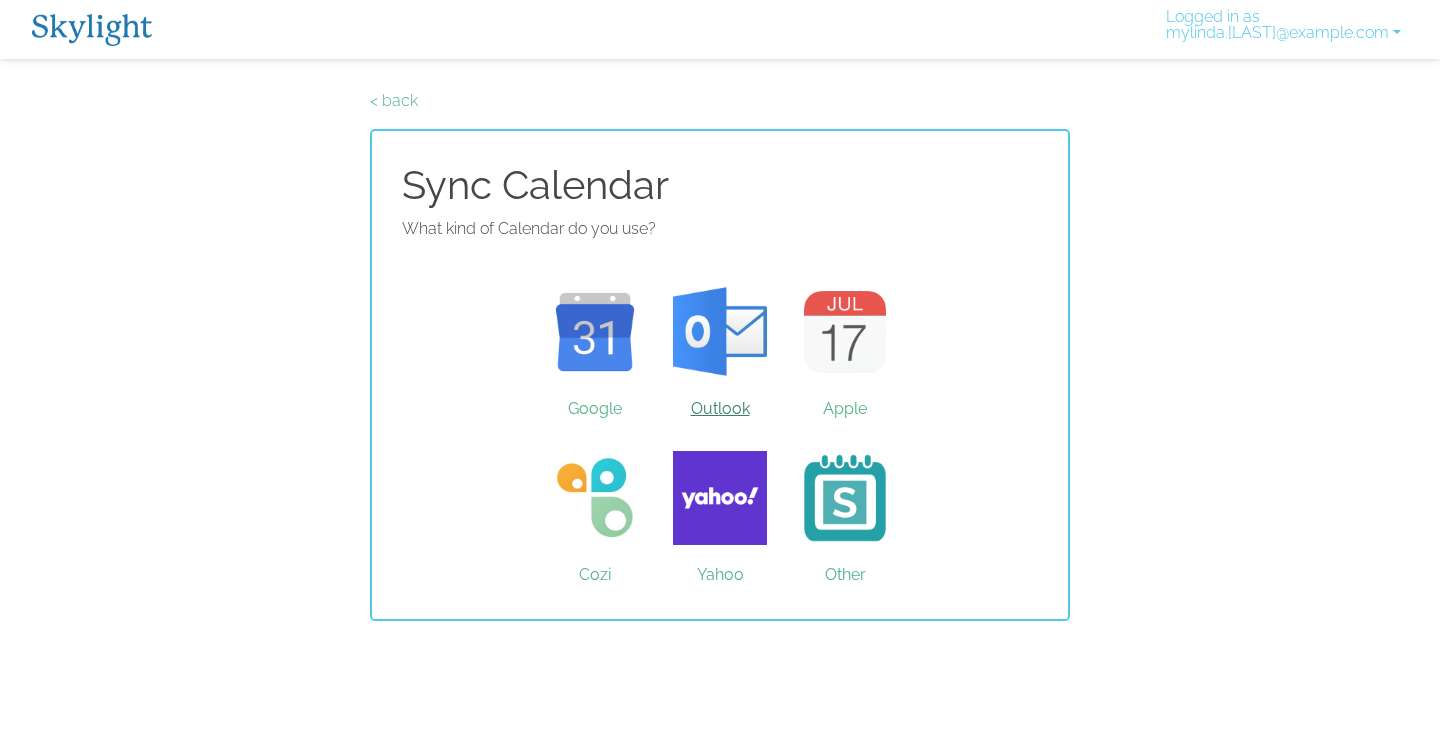 click on "Outlook" at bounding box center [720, 332] 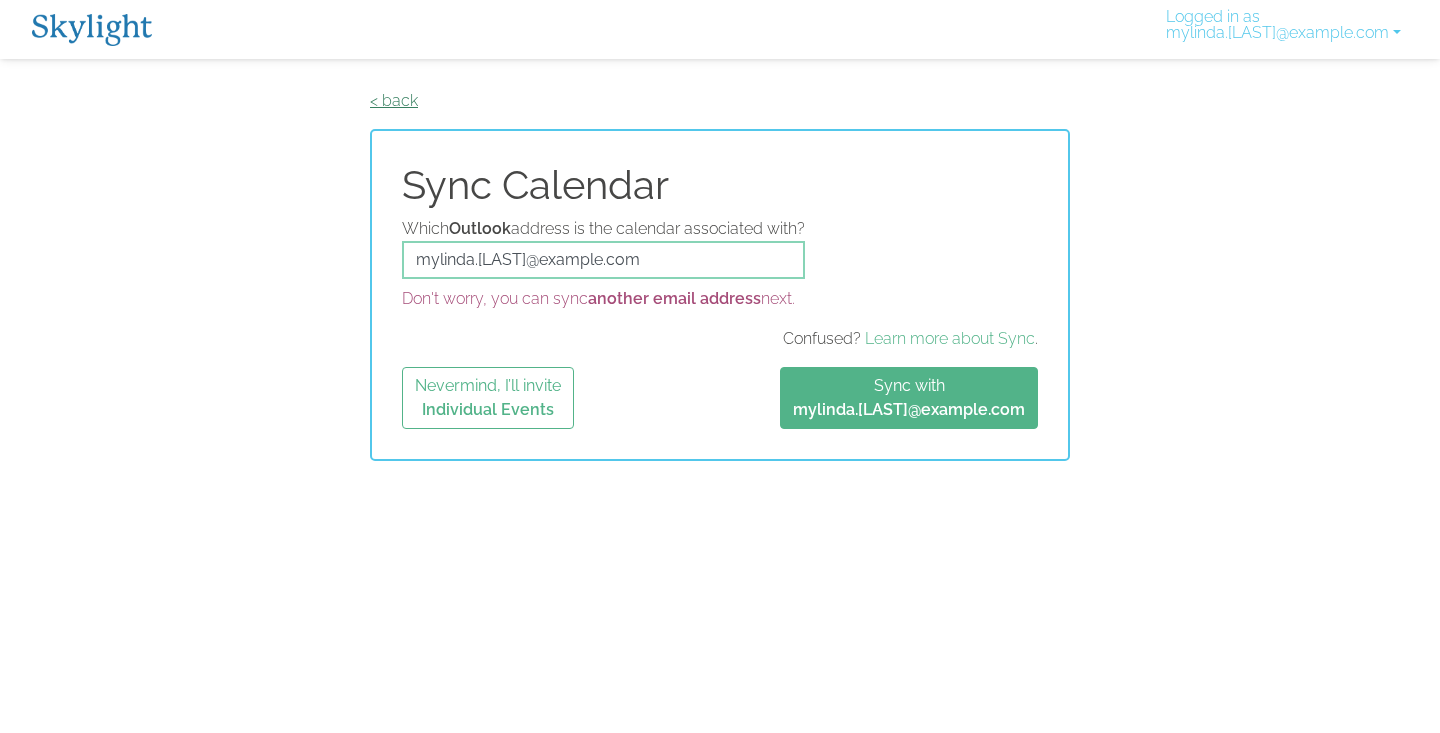 click on "< back" at bounding box center (394, 100) 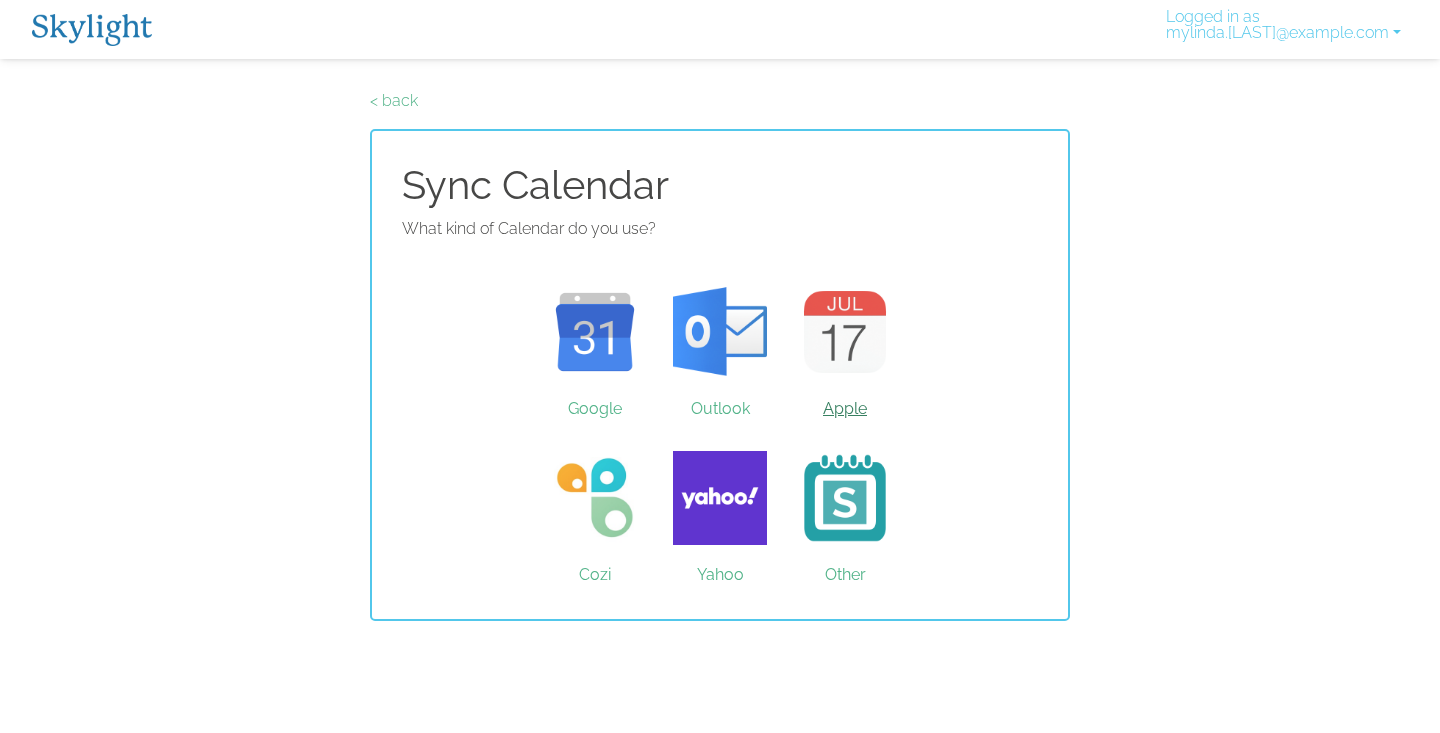 click on "Apple" at bounding box center (845, 332) 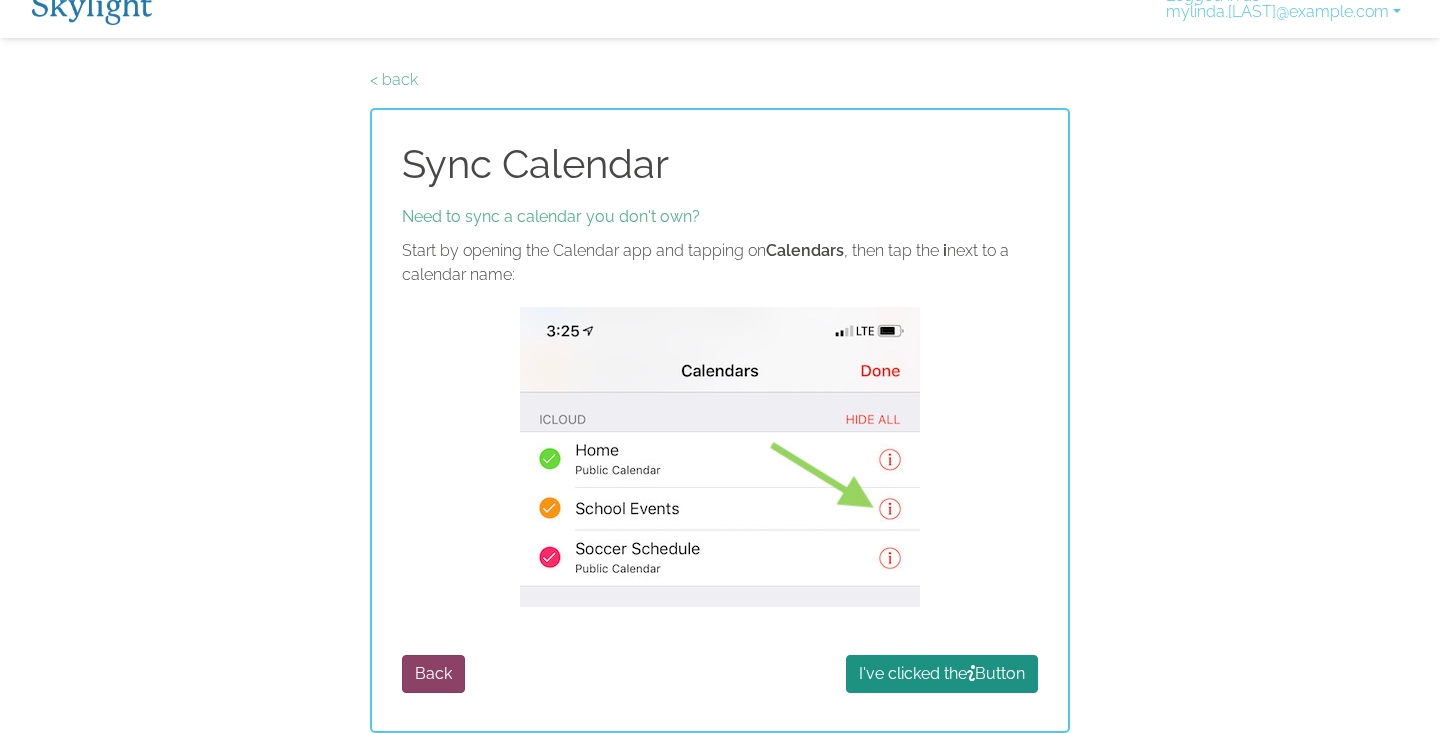 scroll, scrollTop: 21, scrollLeft: 0, axis: vertical 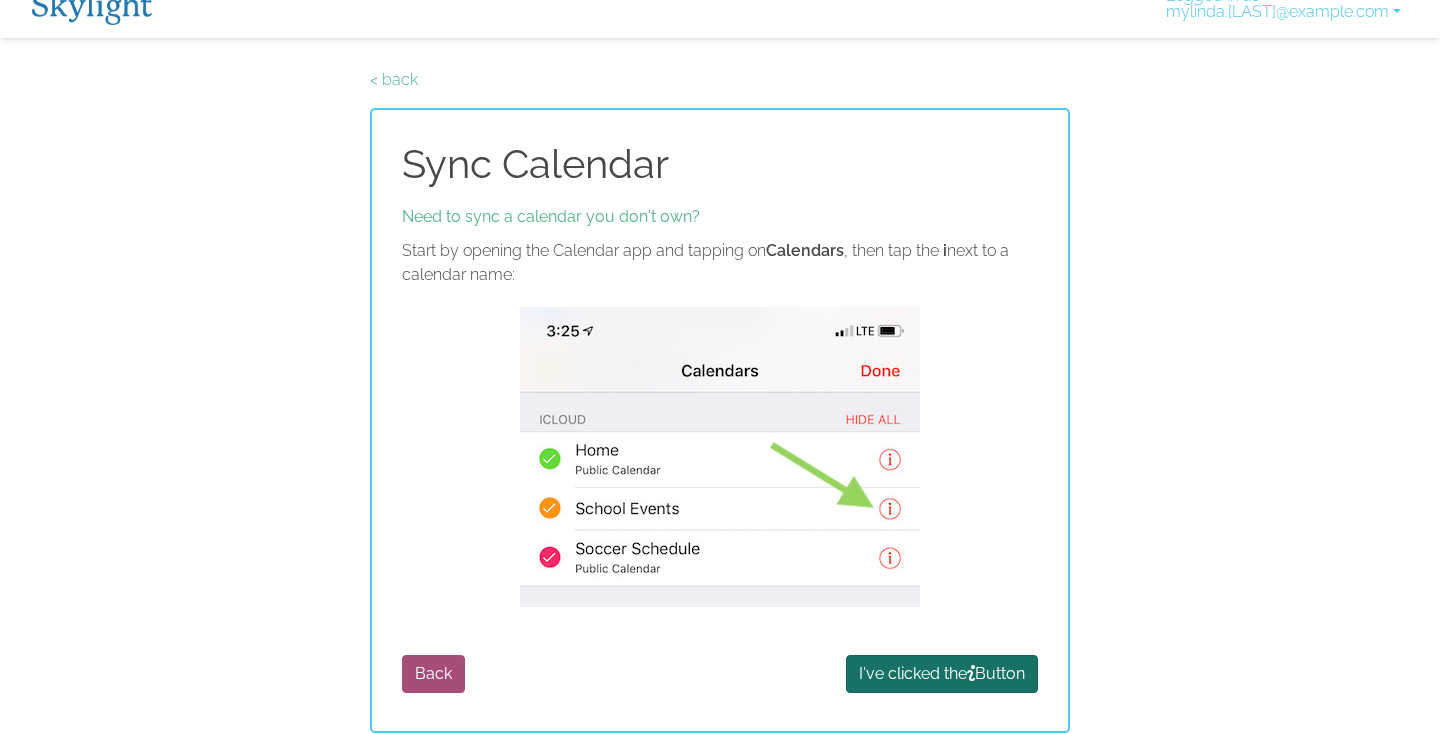 click on "I've clicked the   Button" at bounding box center [942, 674] 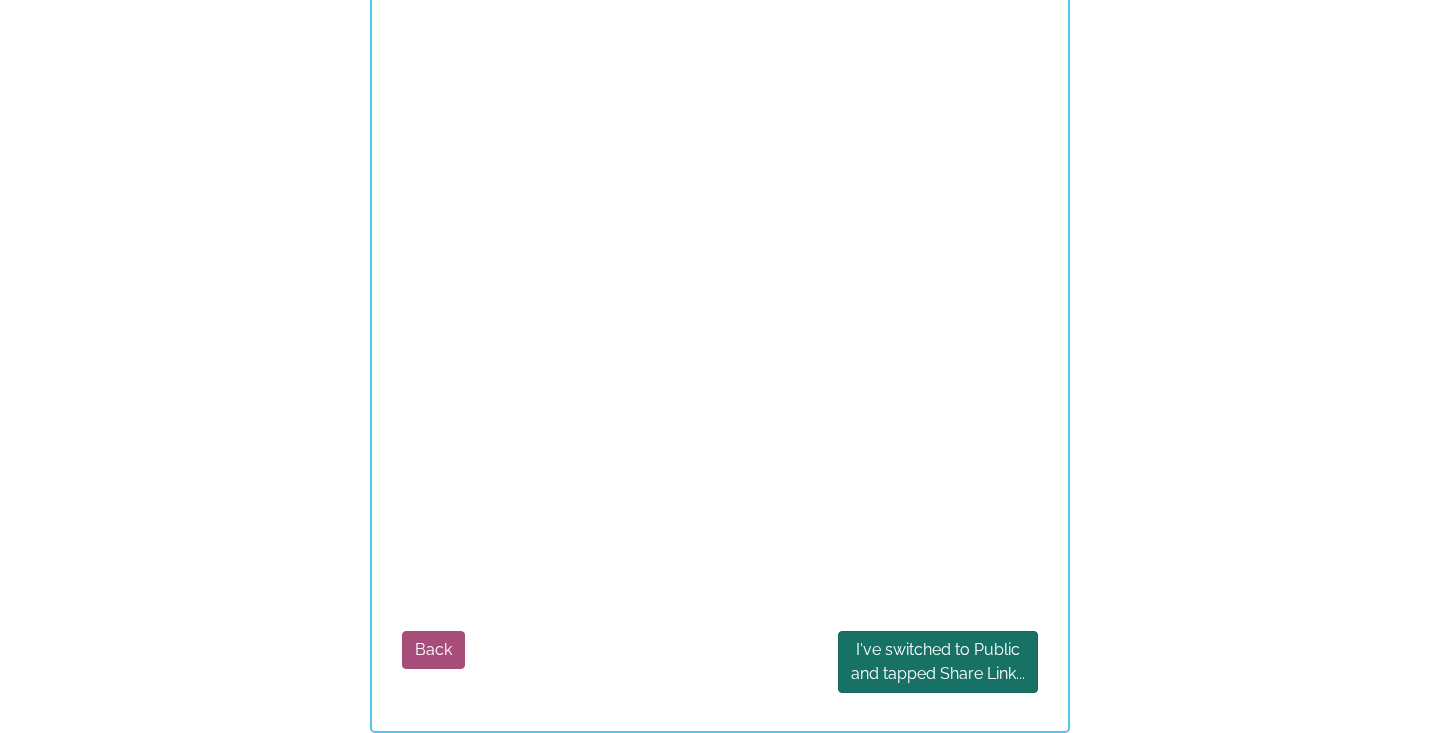scroll, scrollTop: 544, scrollLeft: 0, axis: vertical 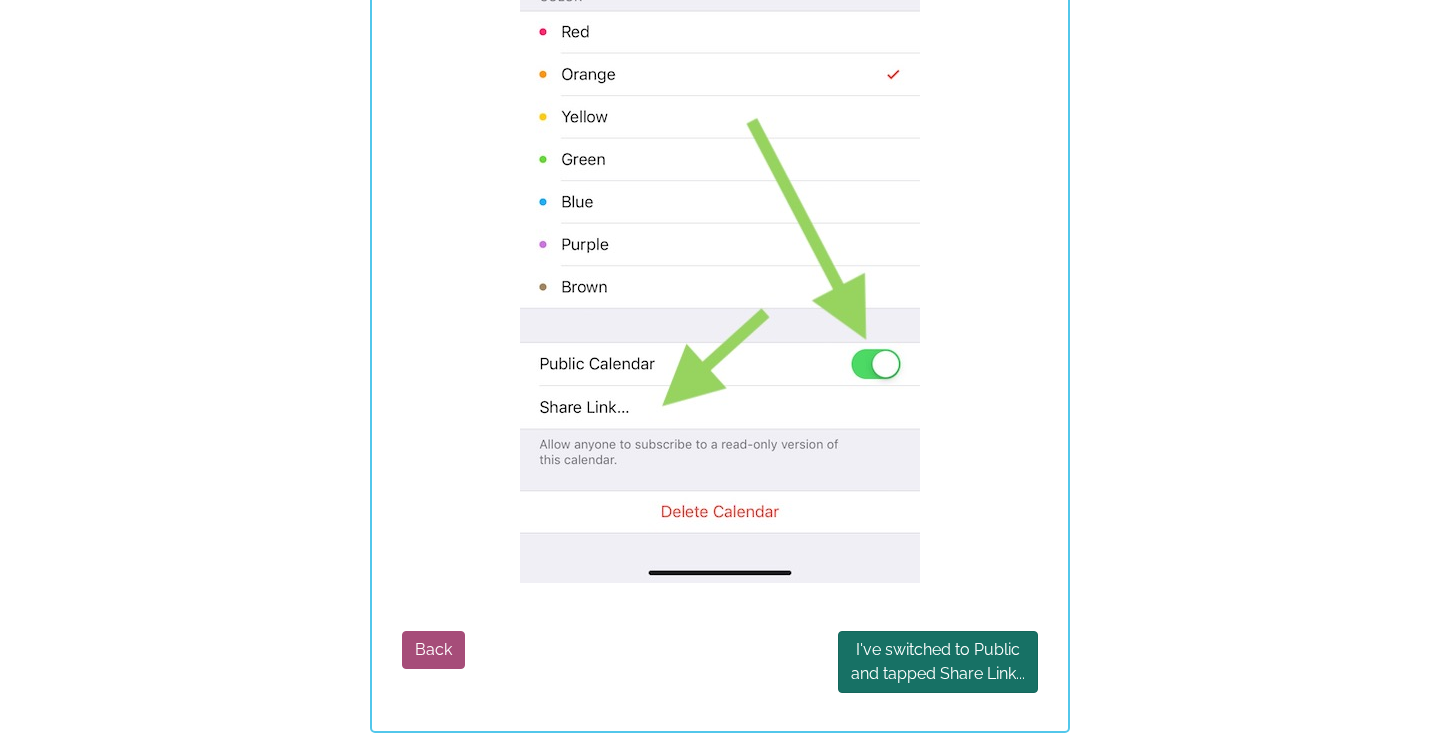 click on "I've switched to Public and tapped Share Link..." at bounding box center (938, 662) 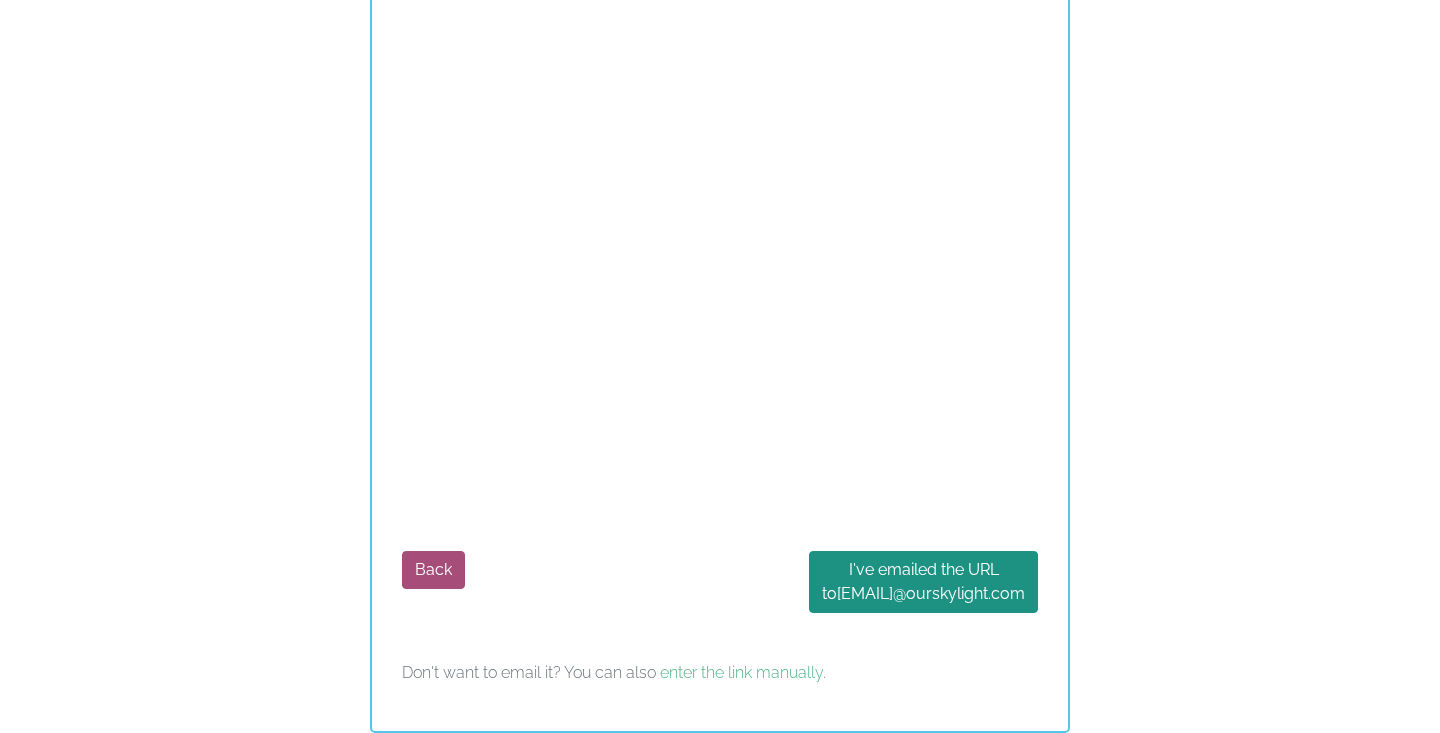 scroll, scrollTop: 1224, scrollLeft: 0, axis: vertical 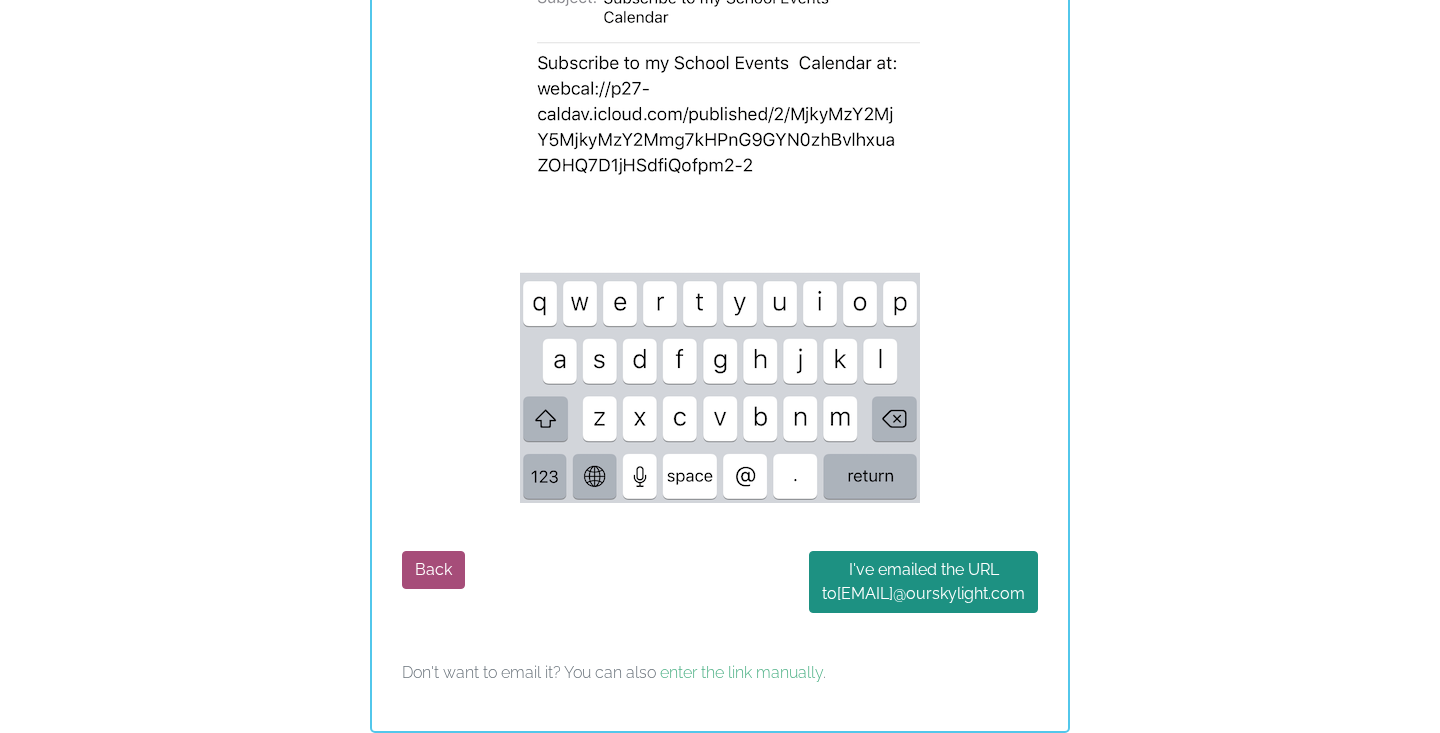 click on "I've emailed the URL to [EMAIL]" at bounding box center (923, 582) 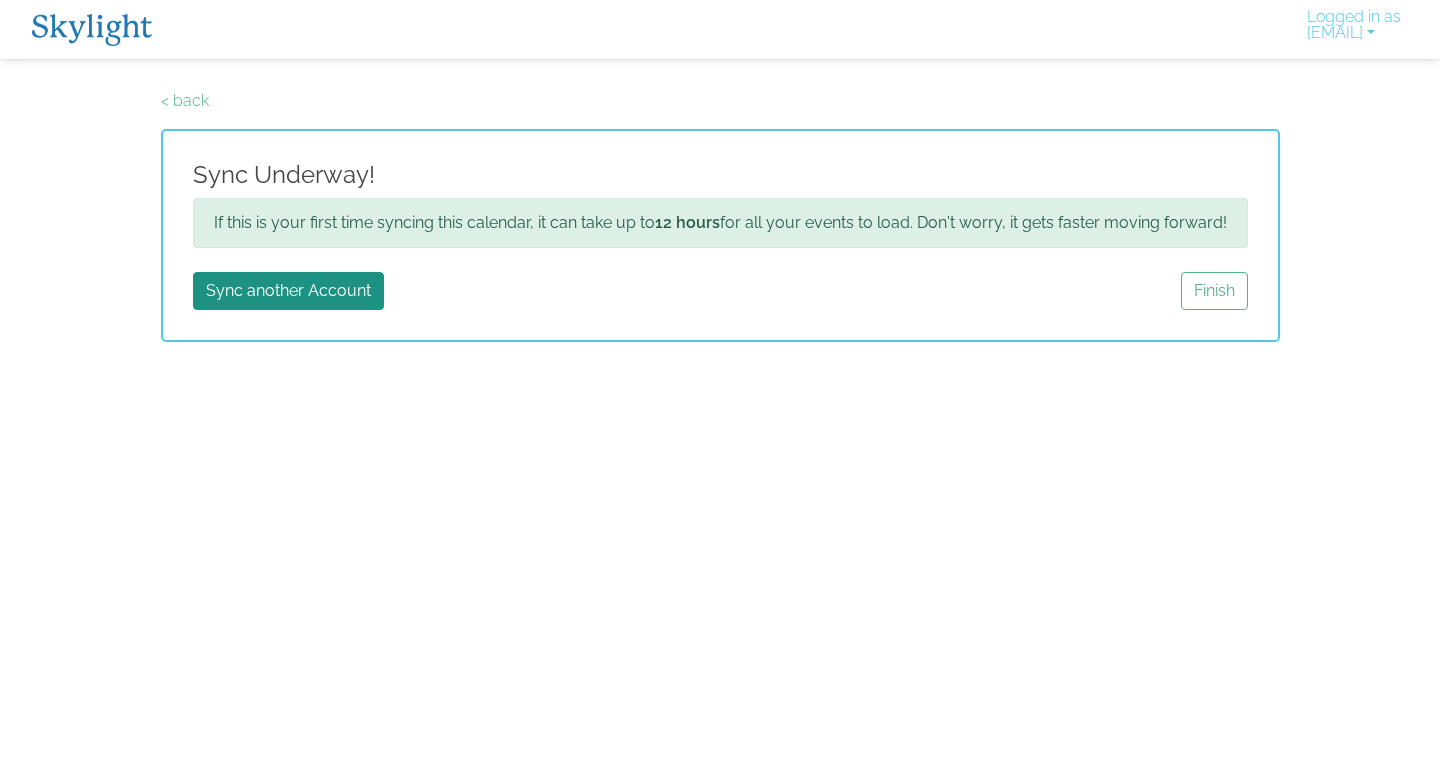 scroll, scrollTop: 0, scrollLeft: 0, axis: both 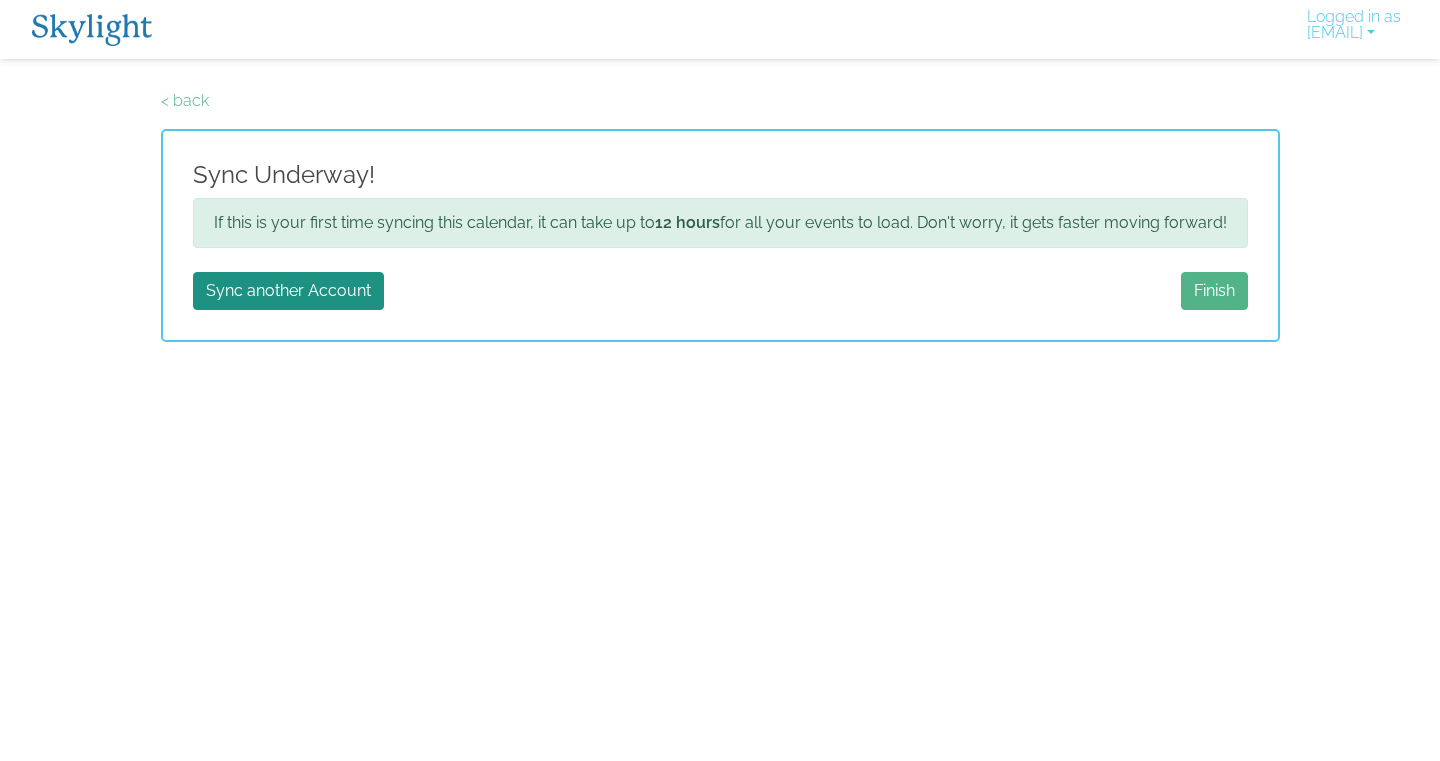 click on "Finish" at bounding box center [1214, 291] 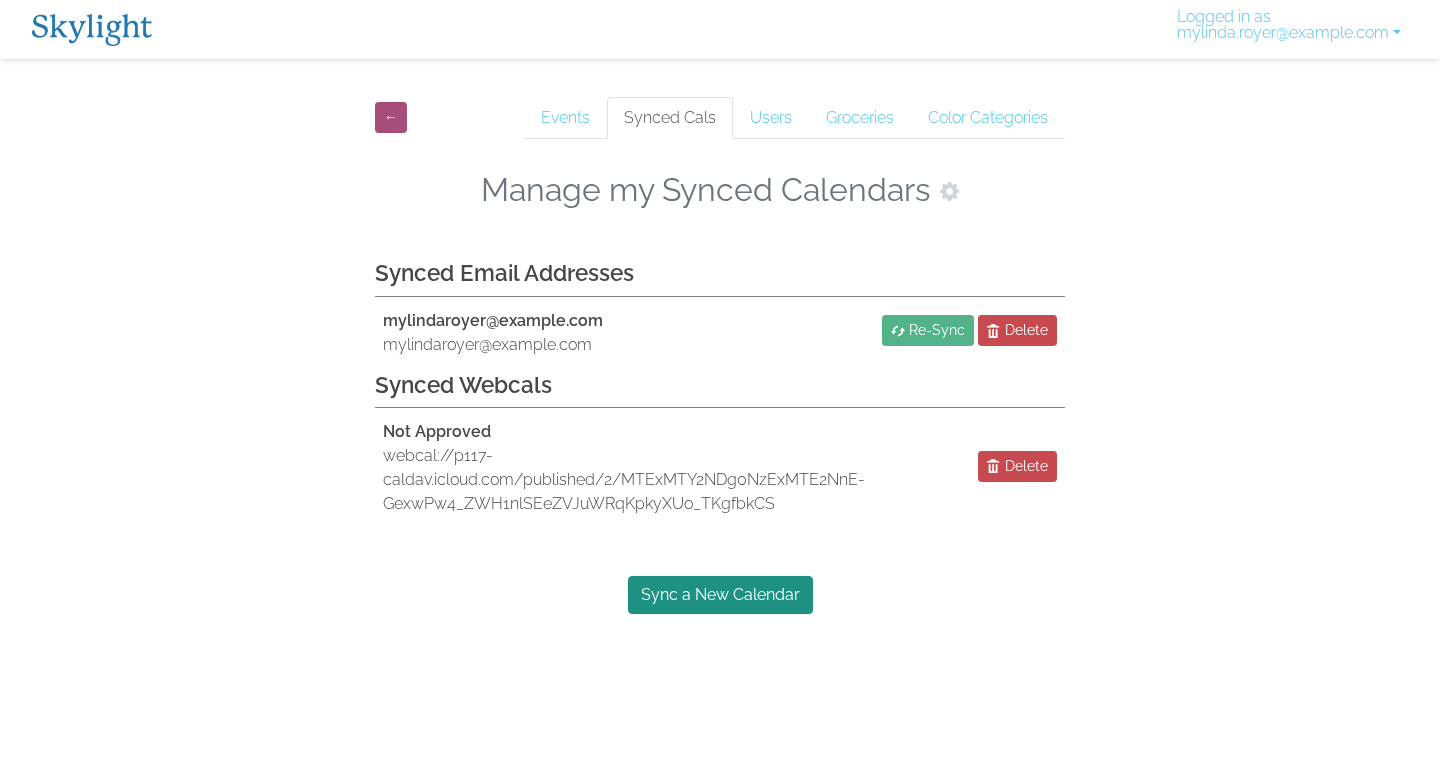 scroll, scrollTop: 0, scrollLeft: 0, axis: both 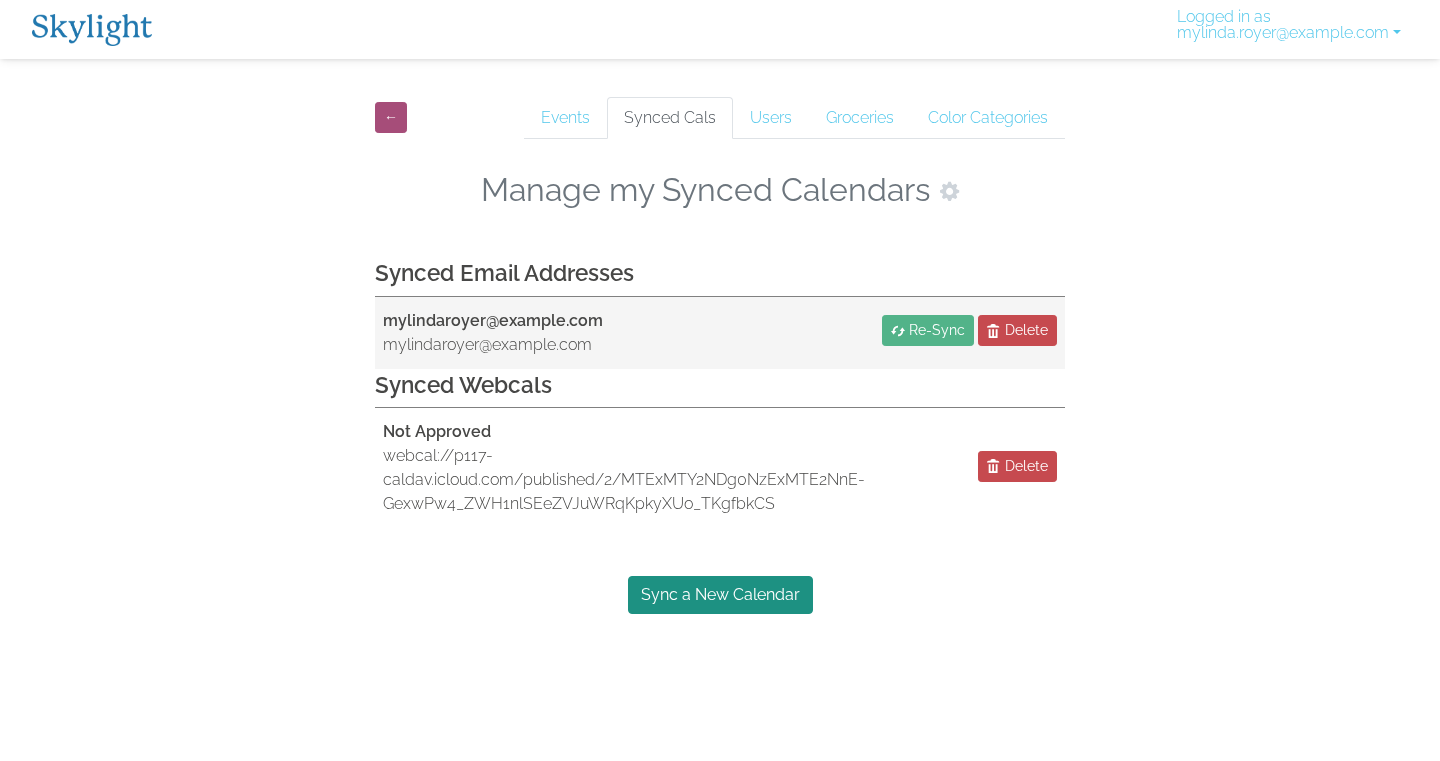 click on "mylindaroyer@example.com" at bounding box center [493, 345] 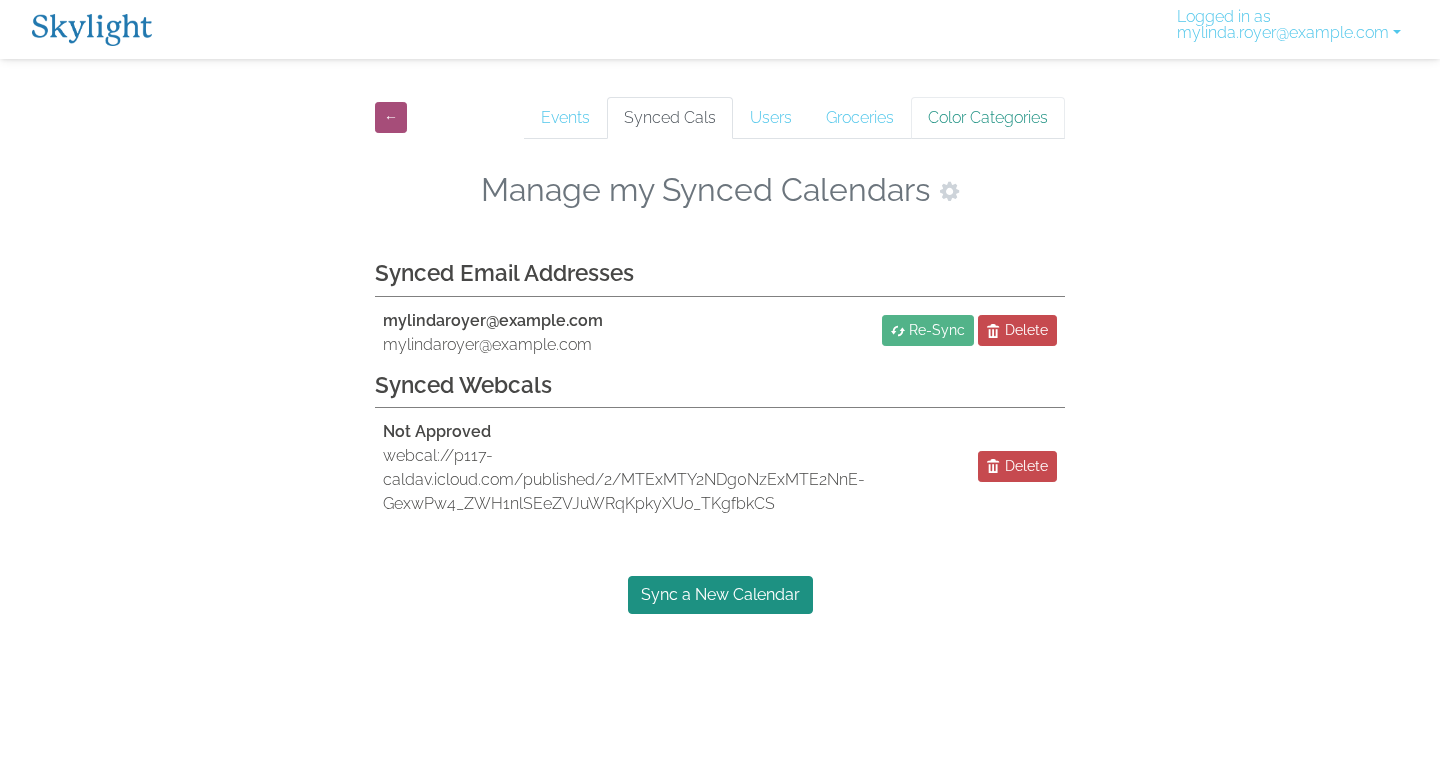 click on "Color Categories" at bounding box center [988, 118] 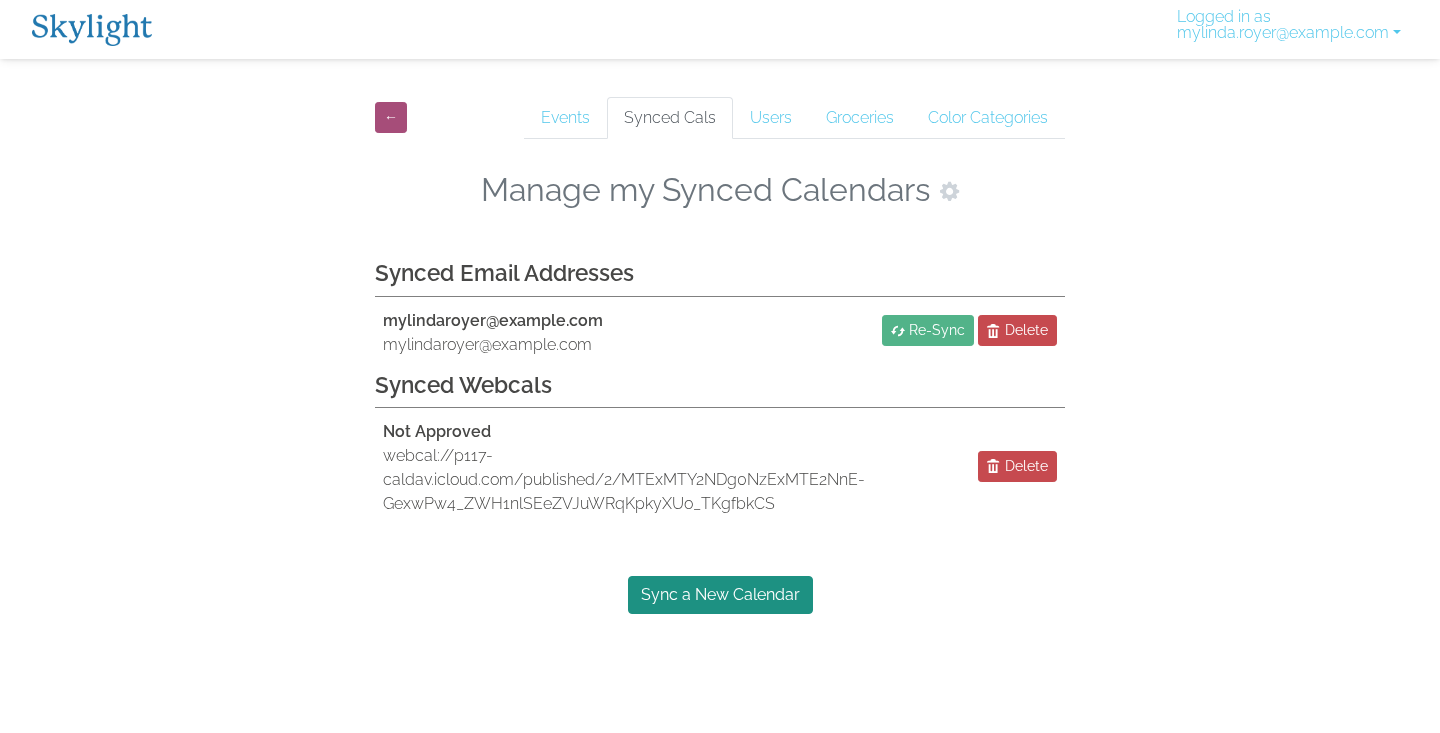 scroll, scrollTop: 0, scrollLeft: 0, axis: both 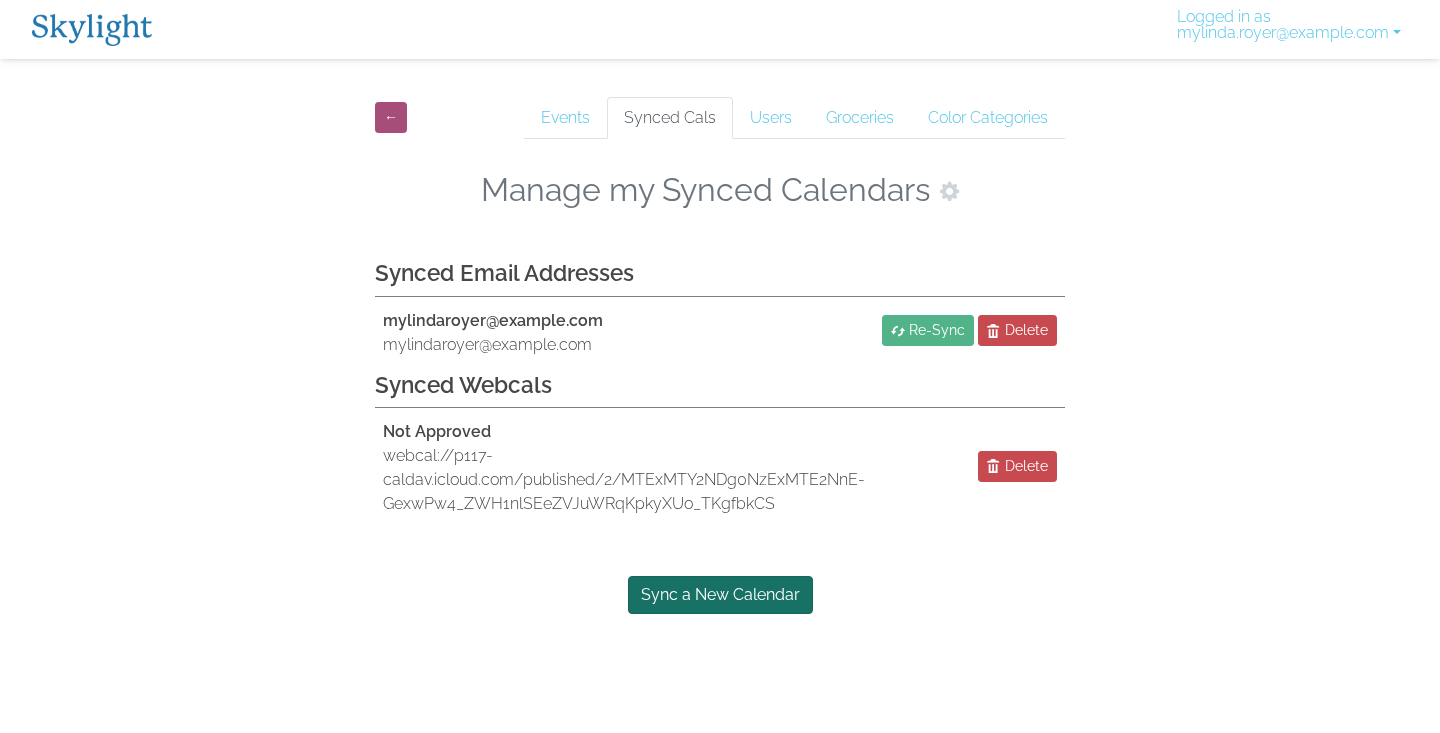 click on "Sync a New Calendar" at bounding box center [720, 595] 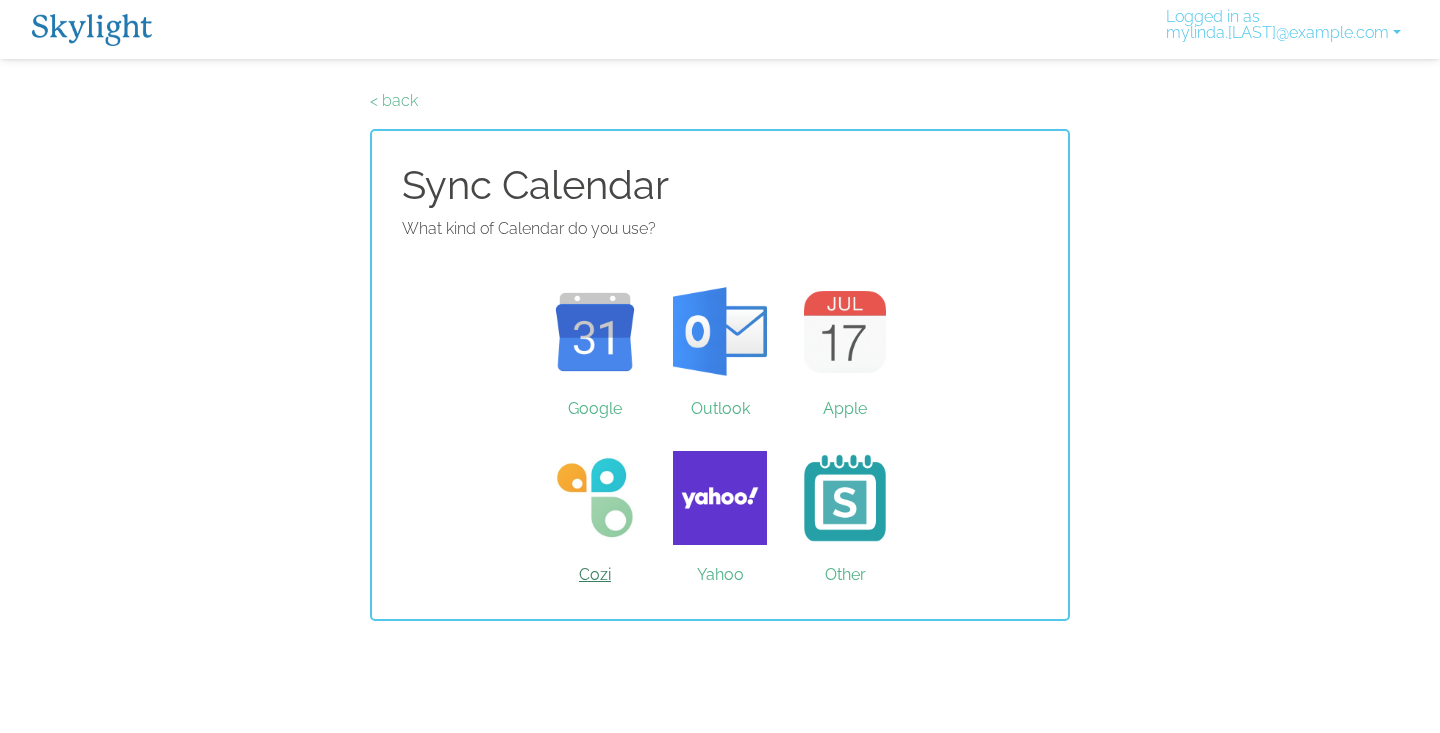 scroll, scrollTop: 0, scrollLeft: 0, axis: both 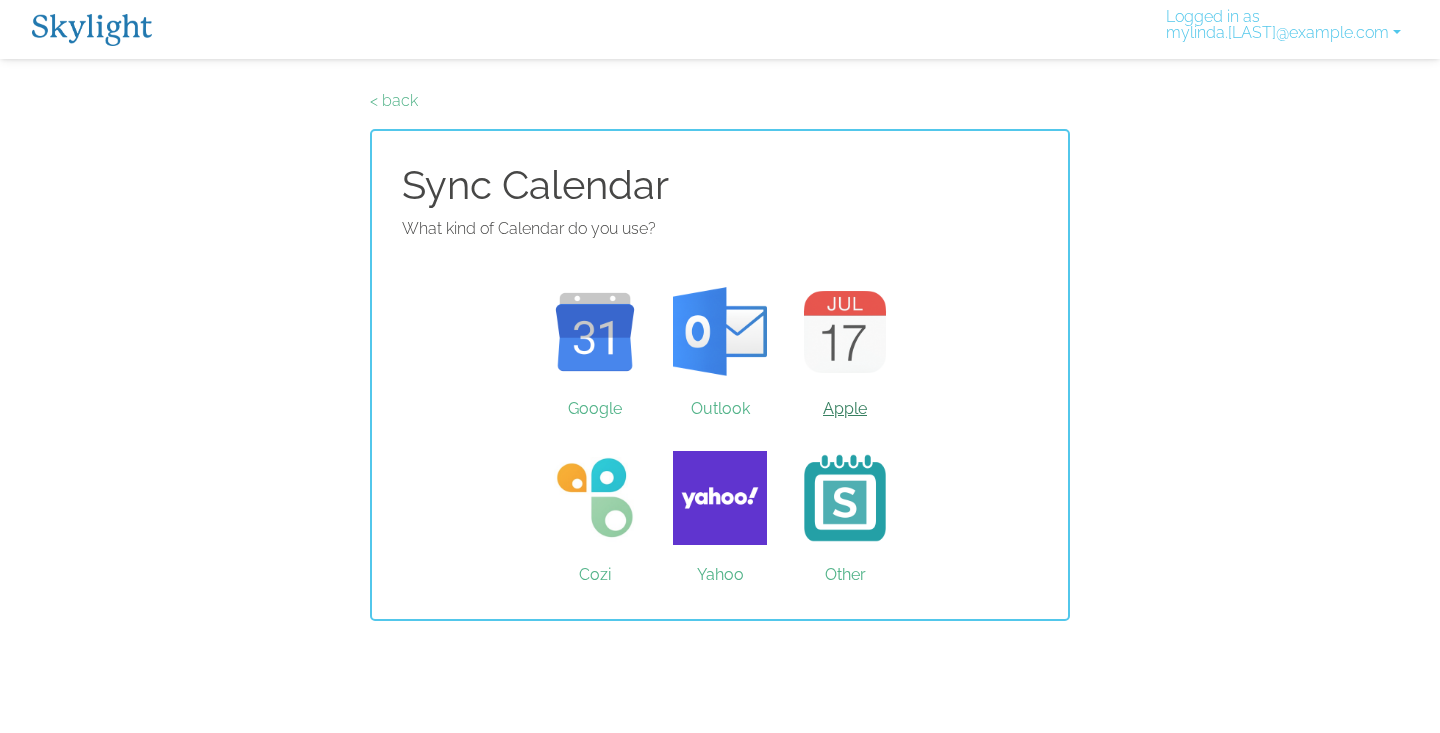 click on "Apple" at bounding box center (845, 332) 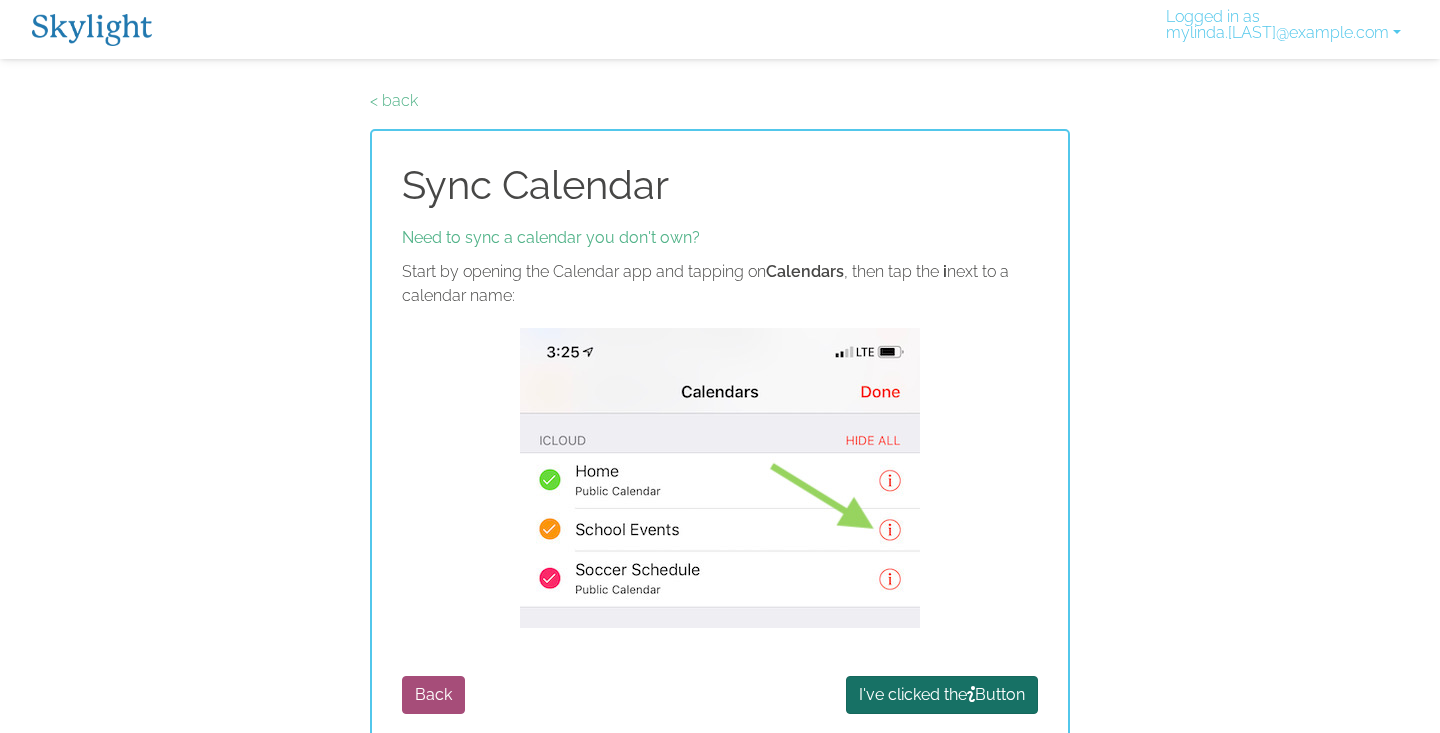 click on "I've clicked the   Button" at bounding box center [942, 695] 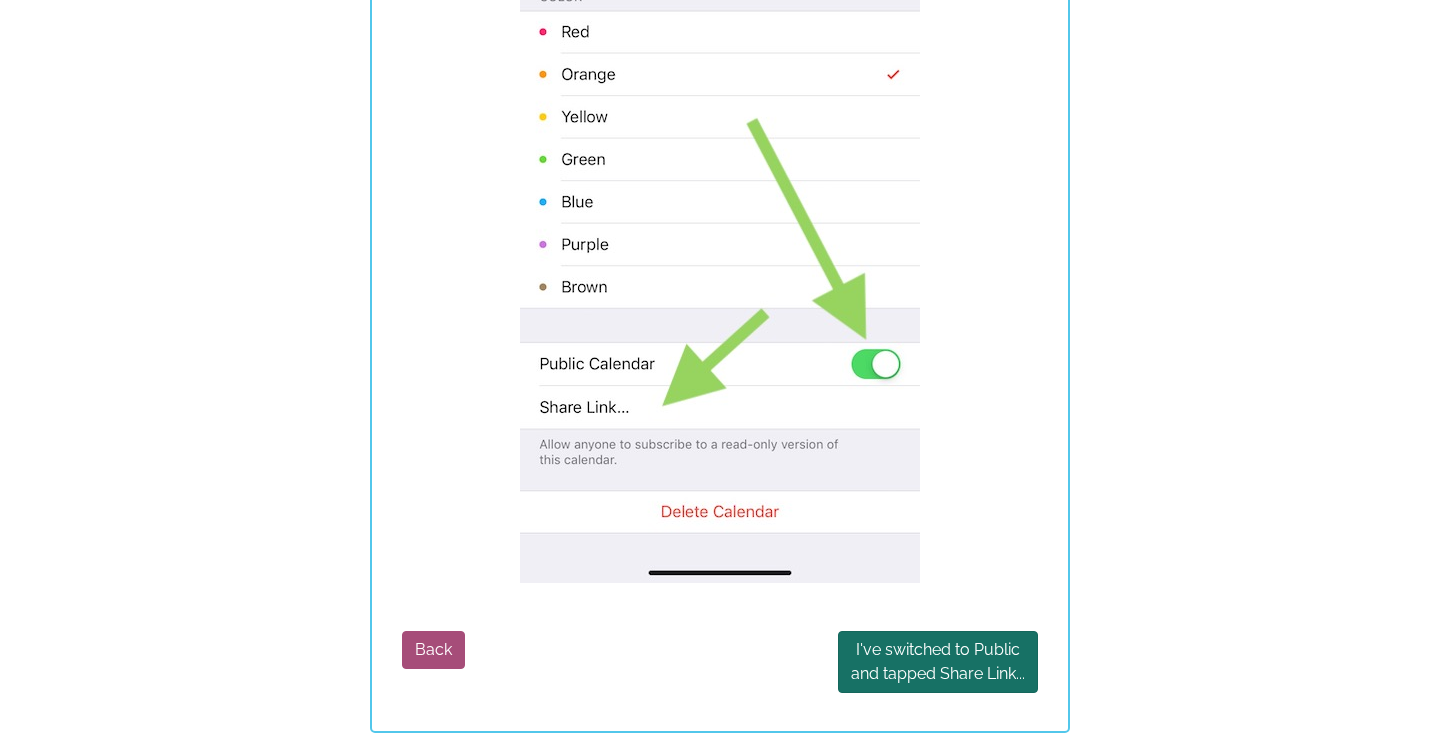 scroll, scrollTop: 544, scrollLeft: 0, axis: vertical 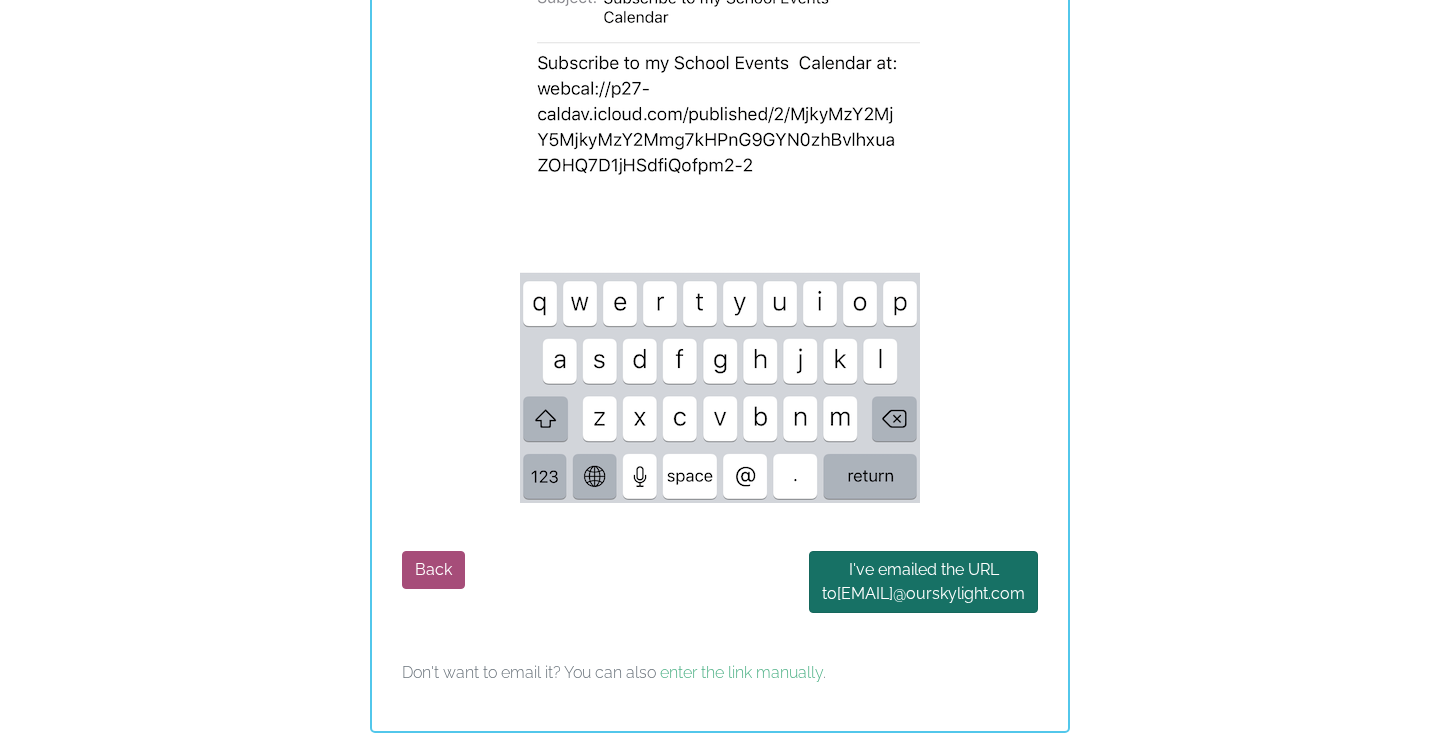 click on "I've emailed the URL to [EMAIL]" at bounding box center [923, 582] 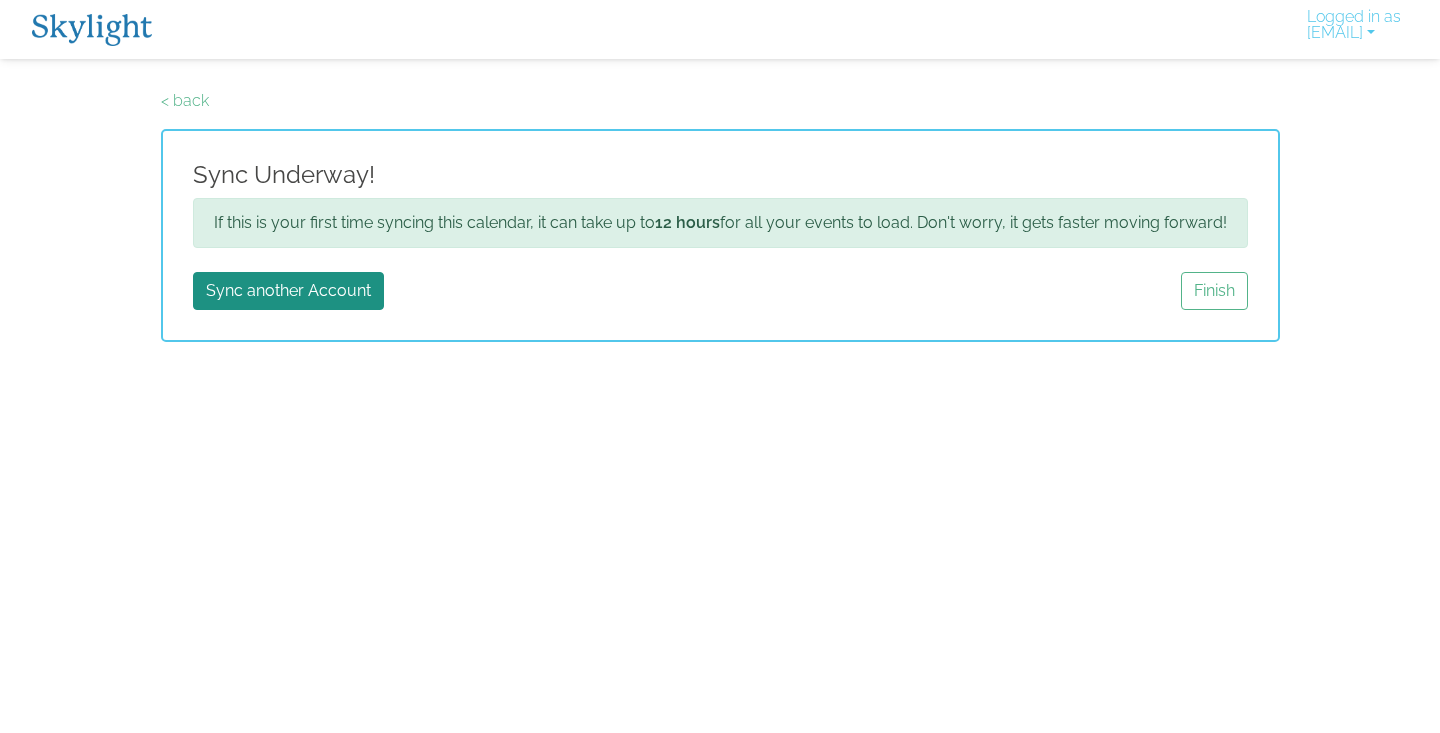 scroll, scrollTop: 0, scrollLeft: 0, axis: both 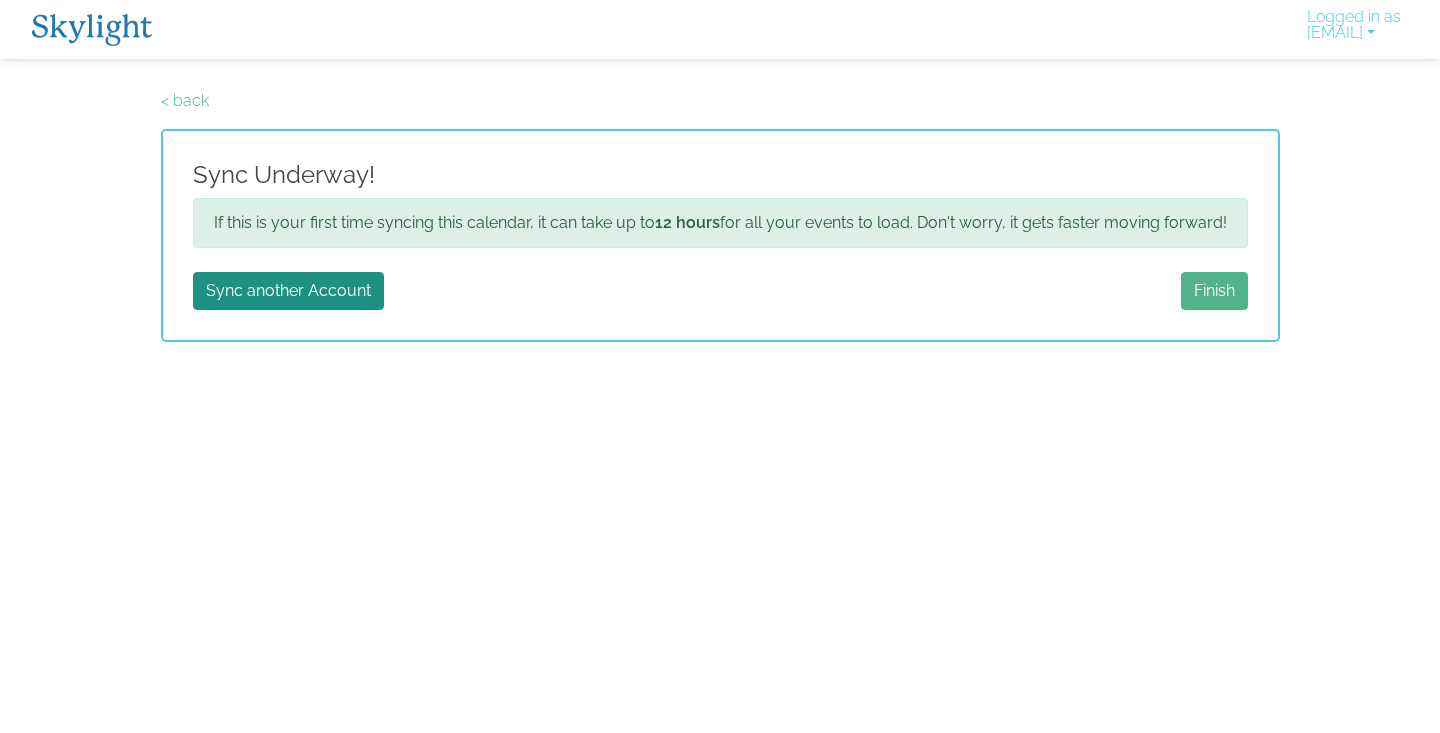 click on "Finish" at bounding box center [1214, 291] 